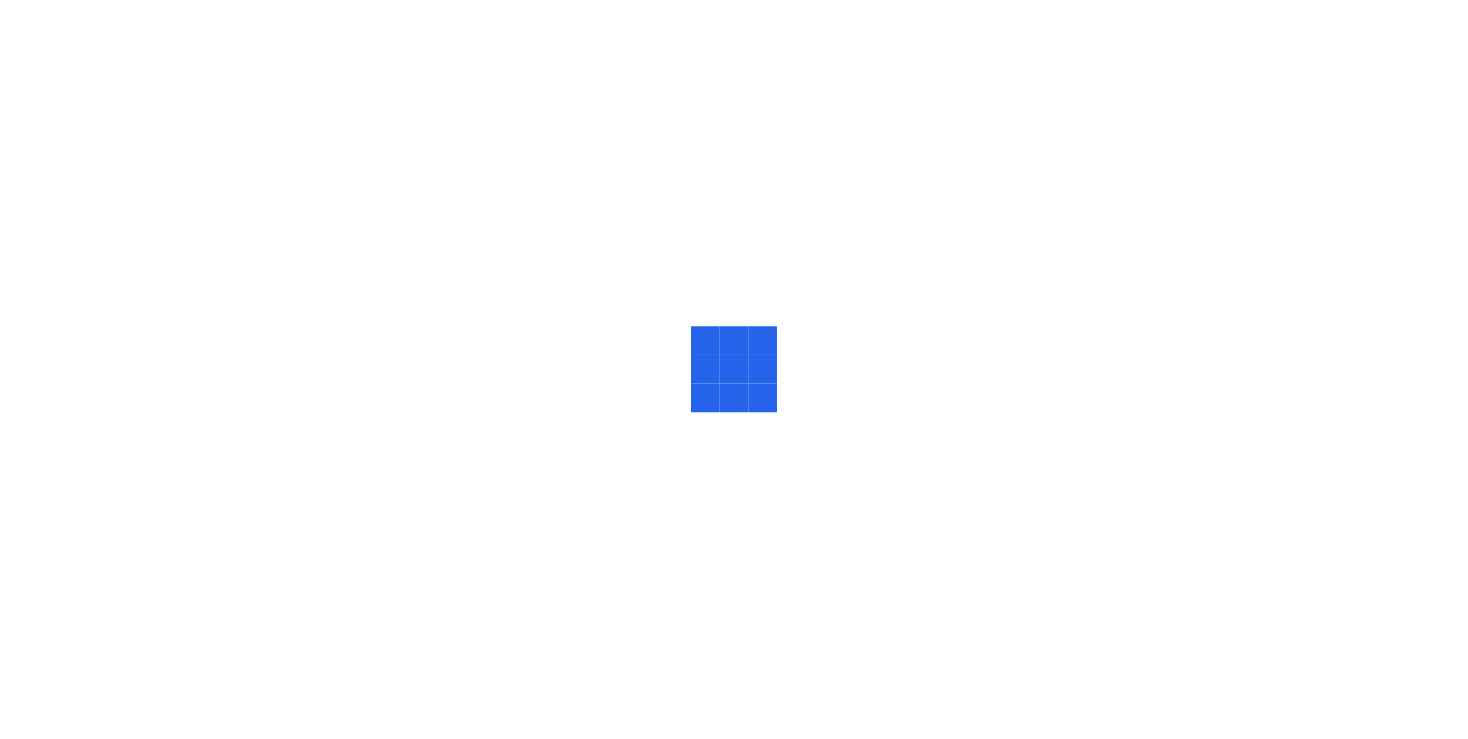 scroll, scrollTop: 0, scrollLeft: 0, axis: both 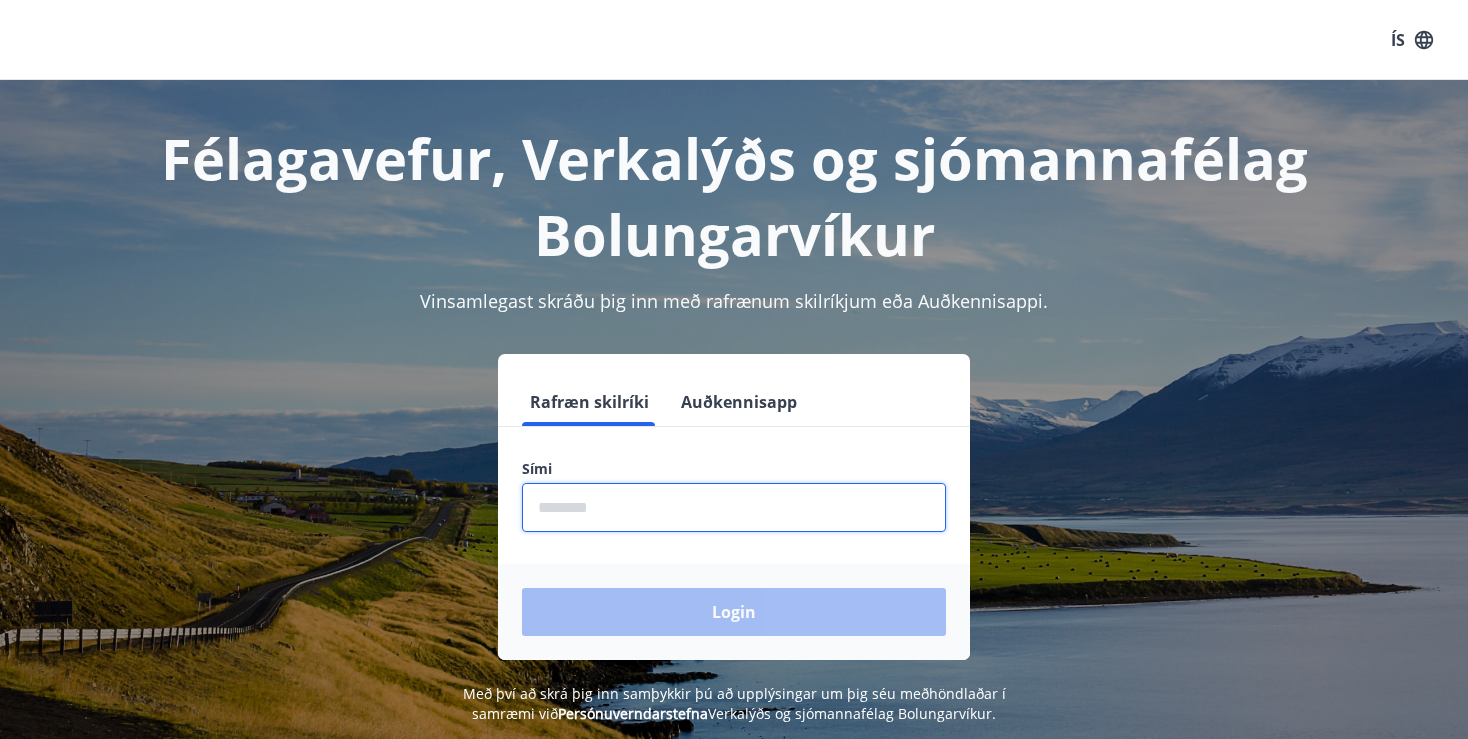 click at bounding box center (734, 507) 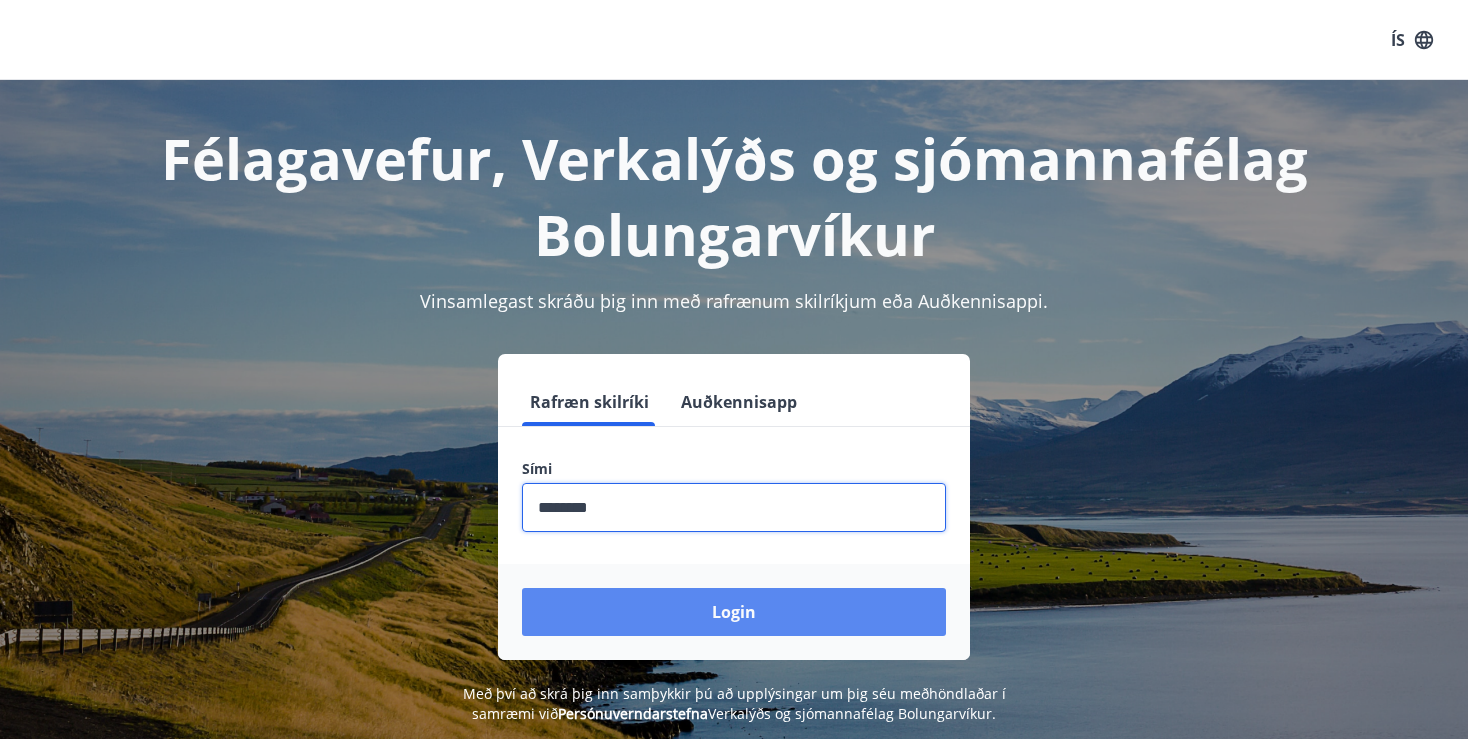 type on "********" 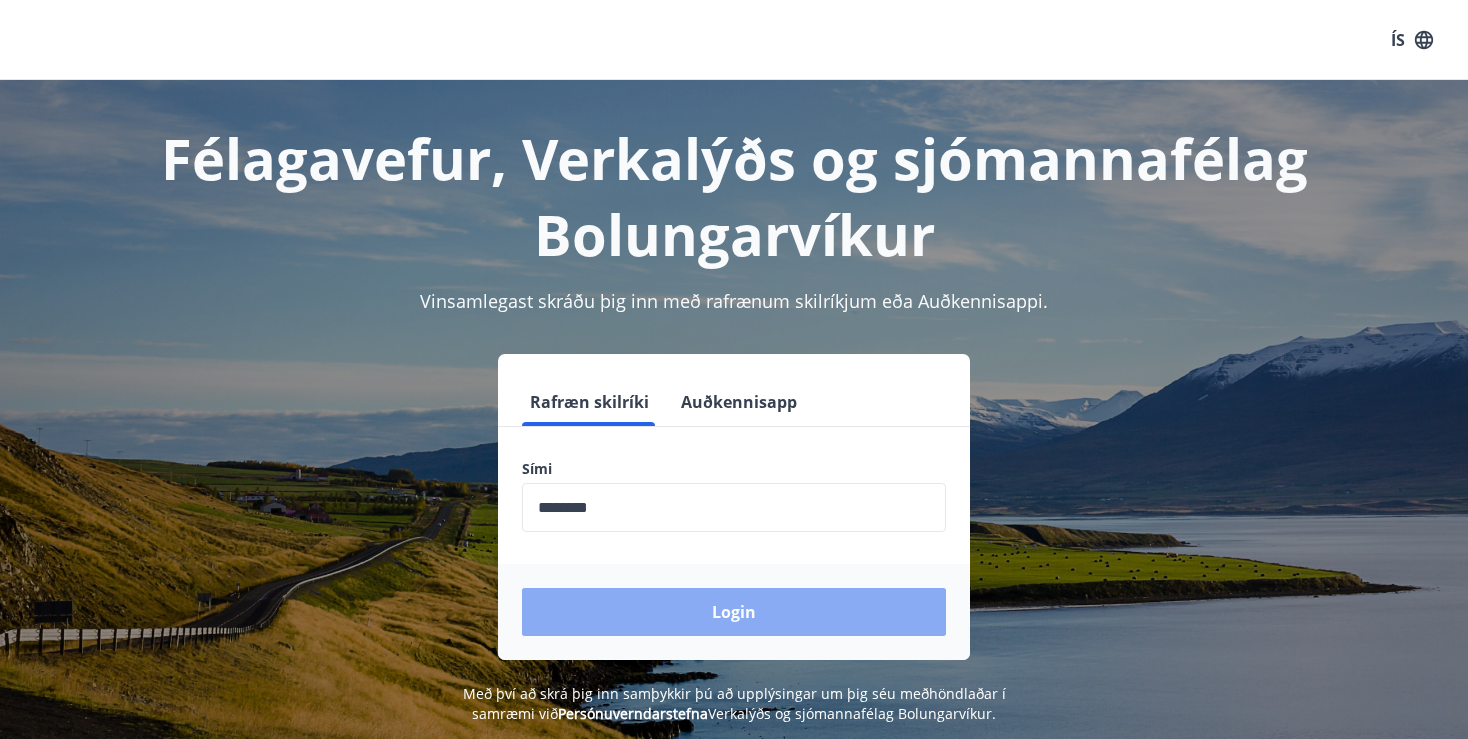click on "Login" at bounding box center [734, 612] 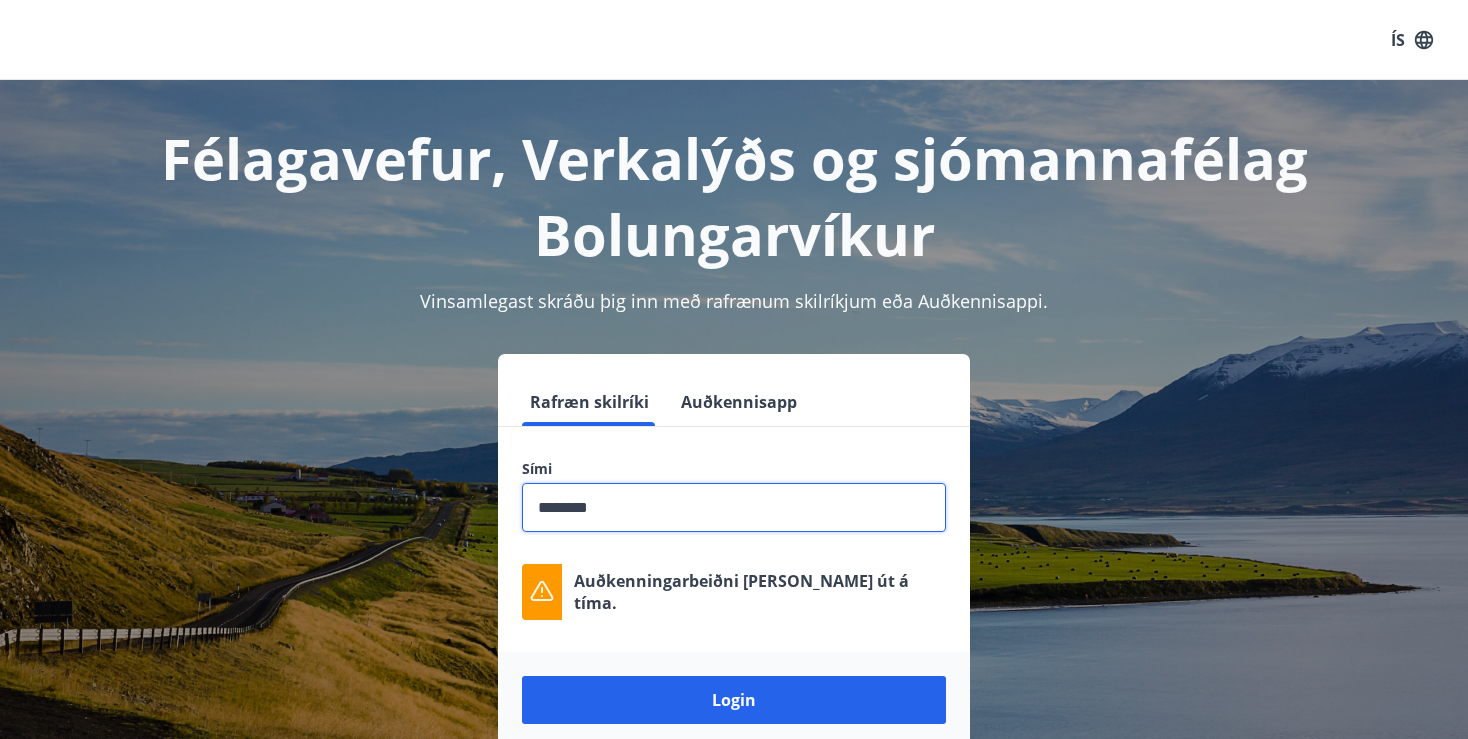 click at bounding box center [734, 507] 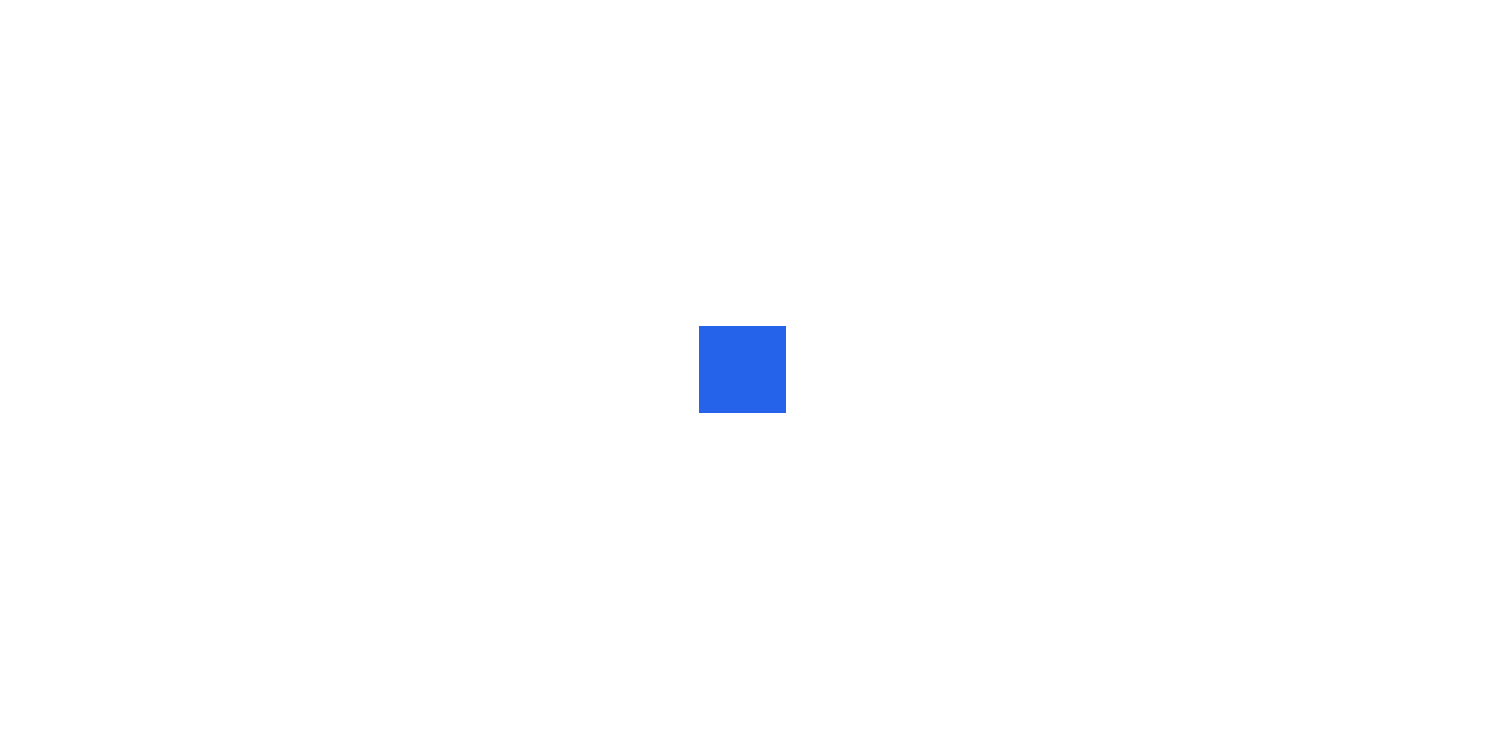 scroll, scrollTop: 0, scrollLeft: 0, axis: both 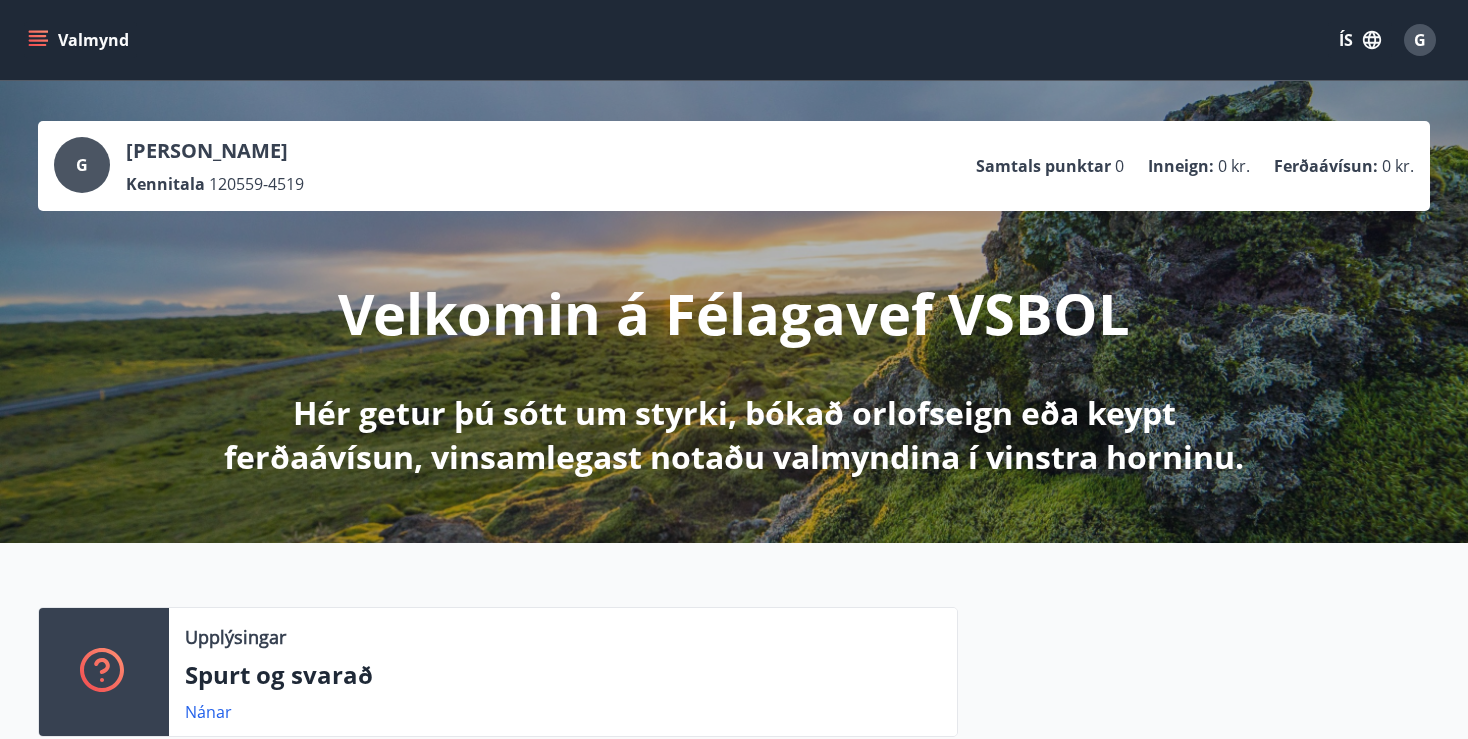 click 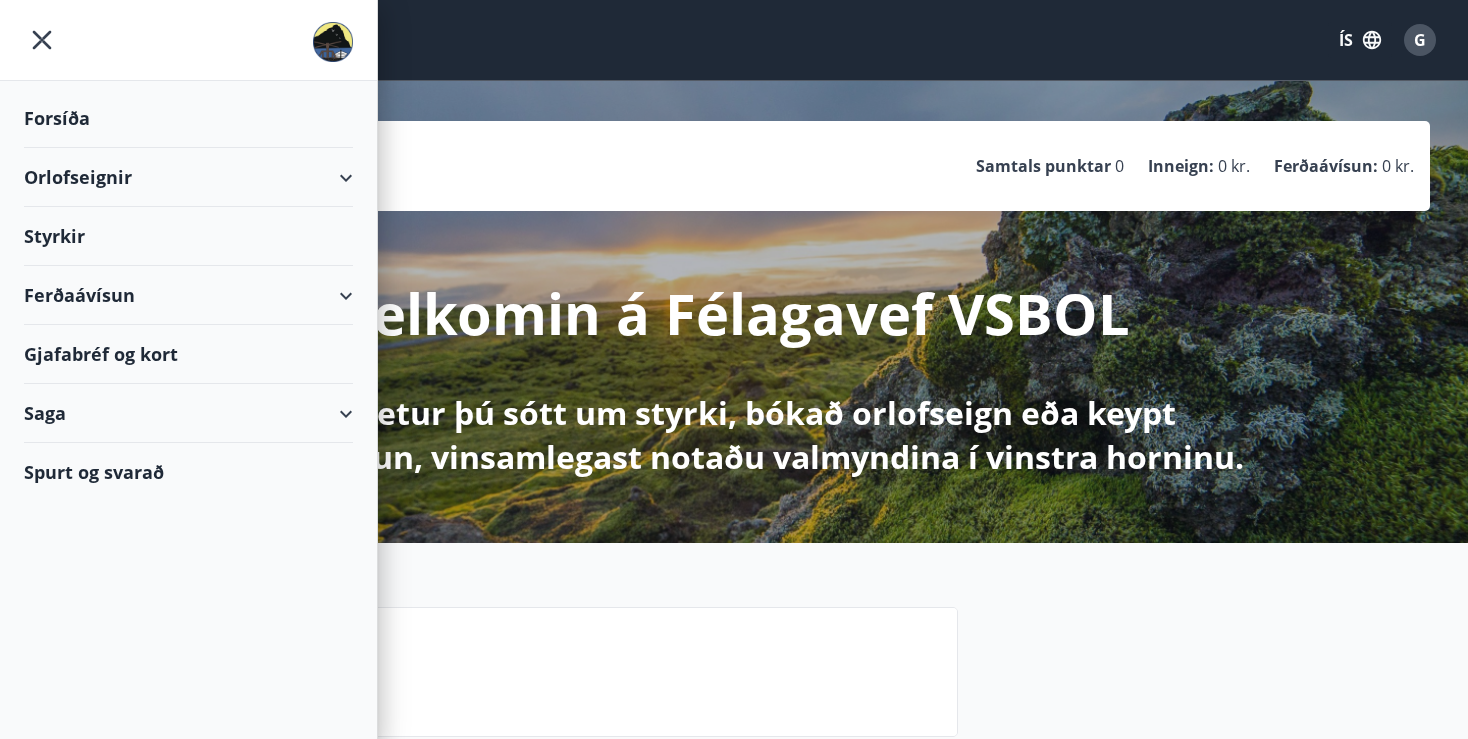 click on "Orlofseignir" at bounding box center [188, 177] 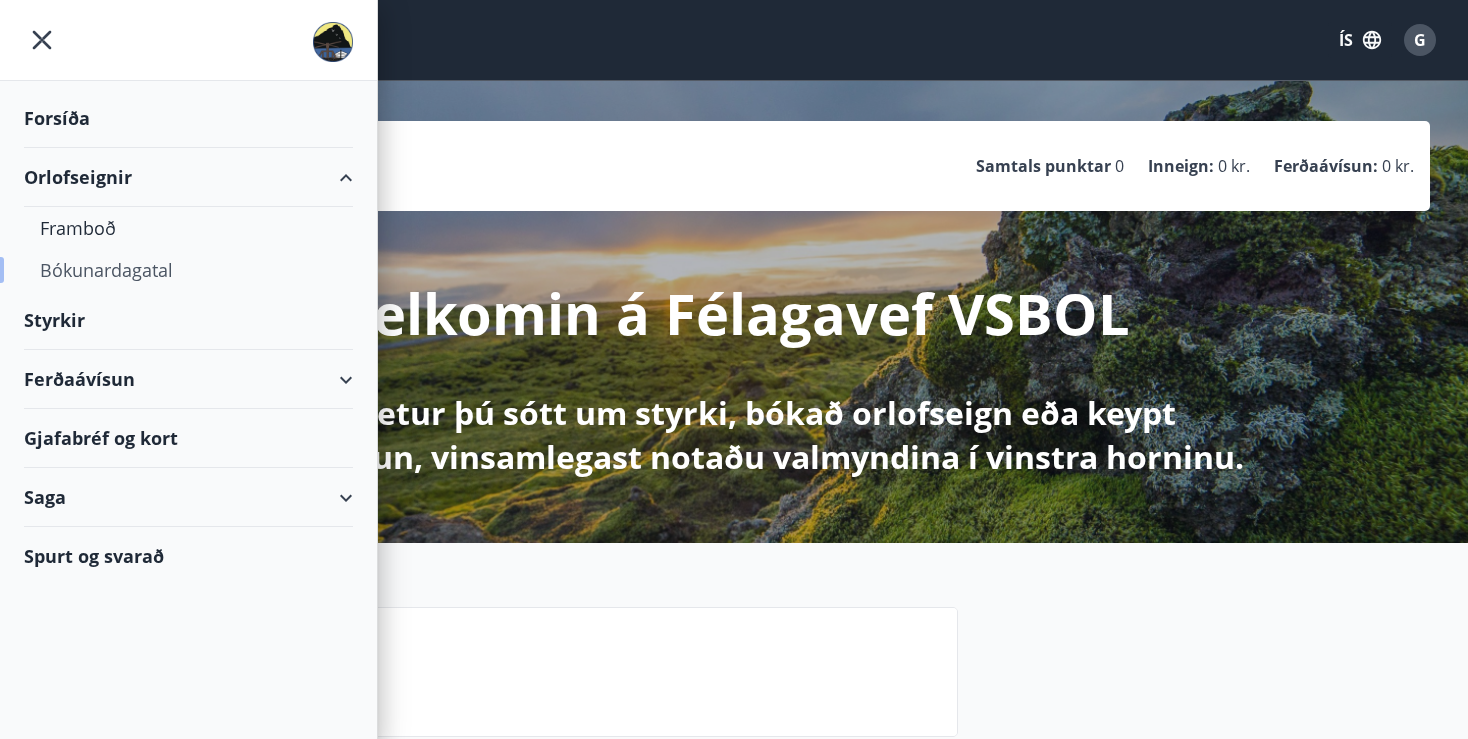click on "Bókunardagatal" at bounding box center [188, 270] 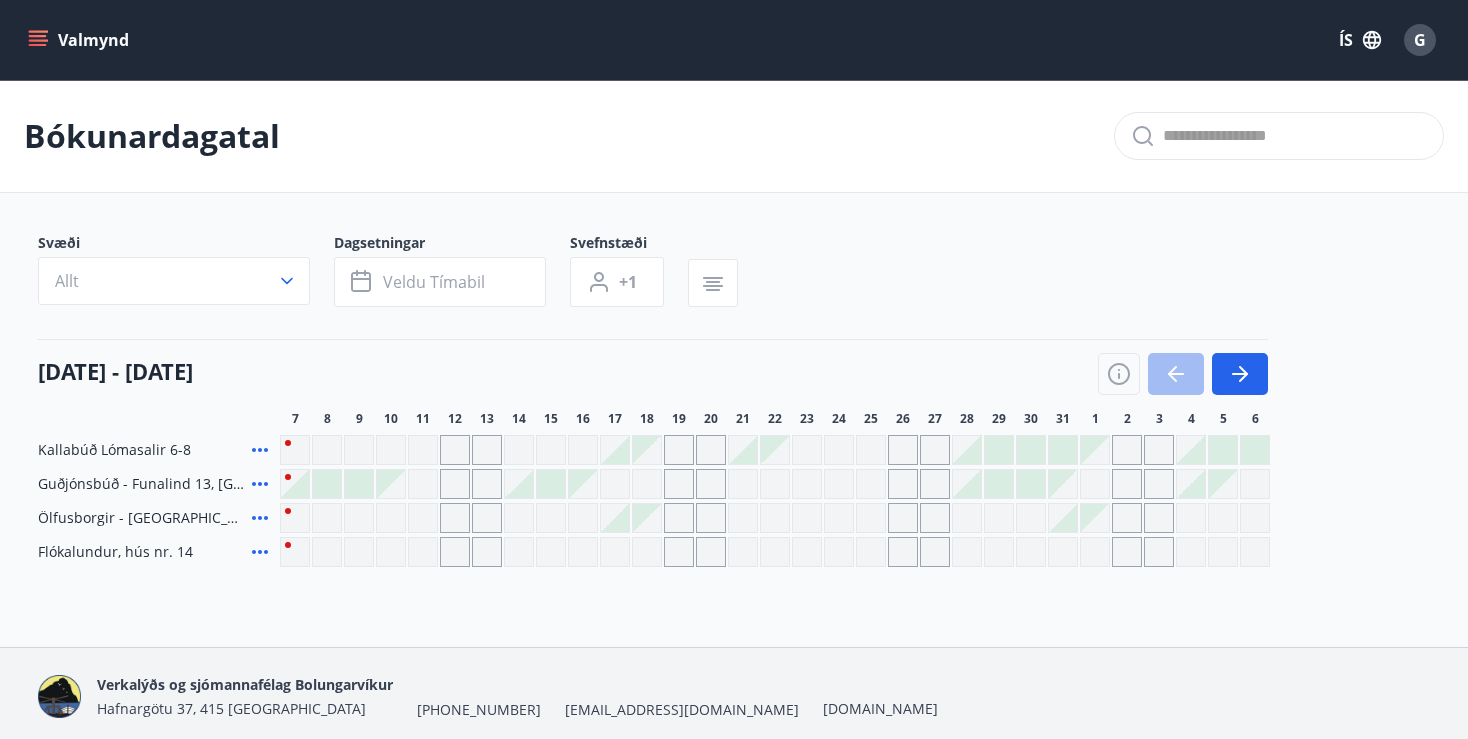 click at bounding box center [519, 484] 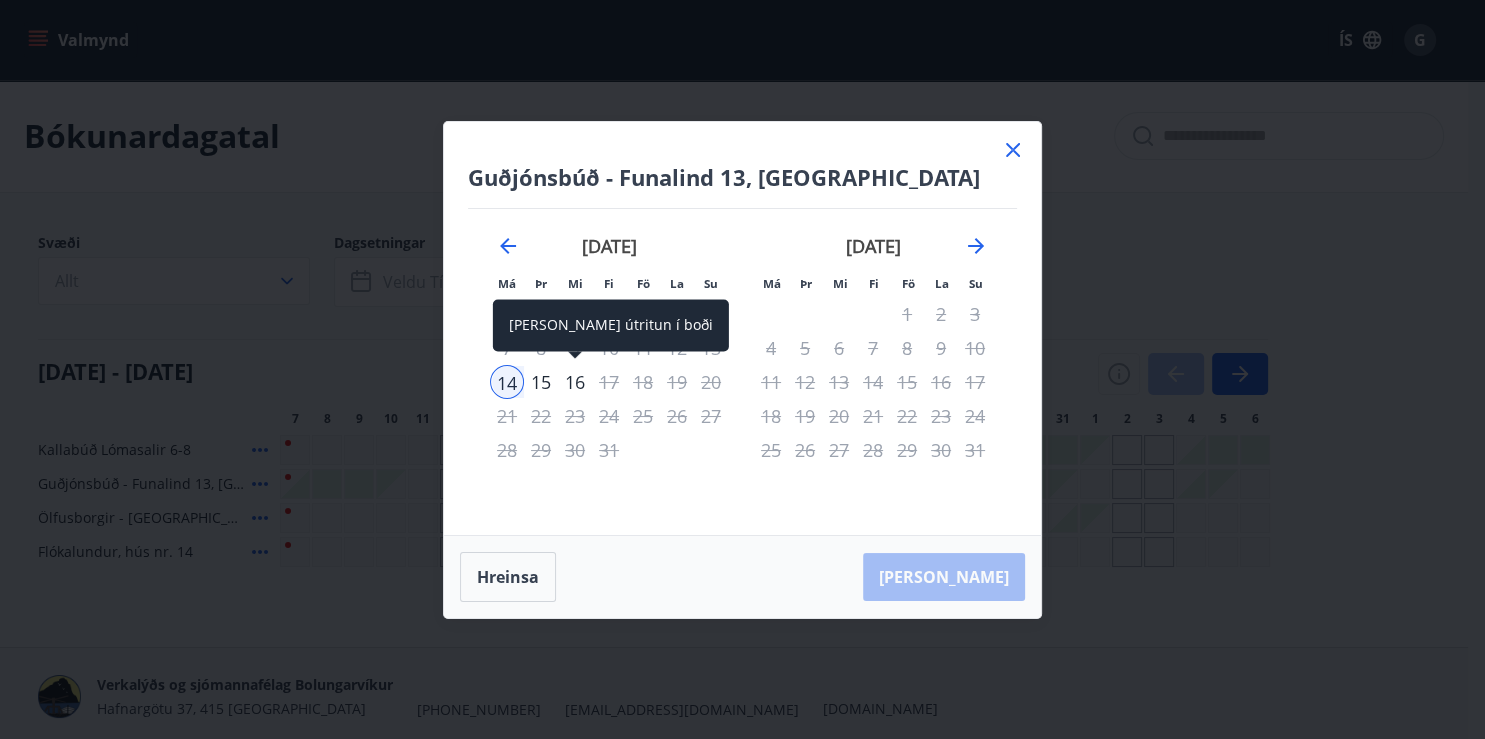 click on "16" at bounding box center [575, 382] 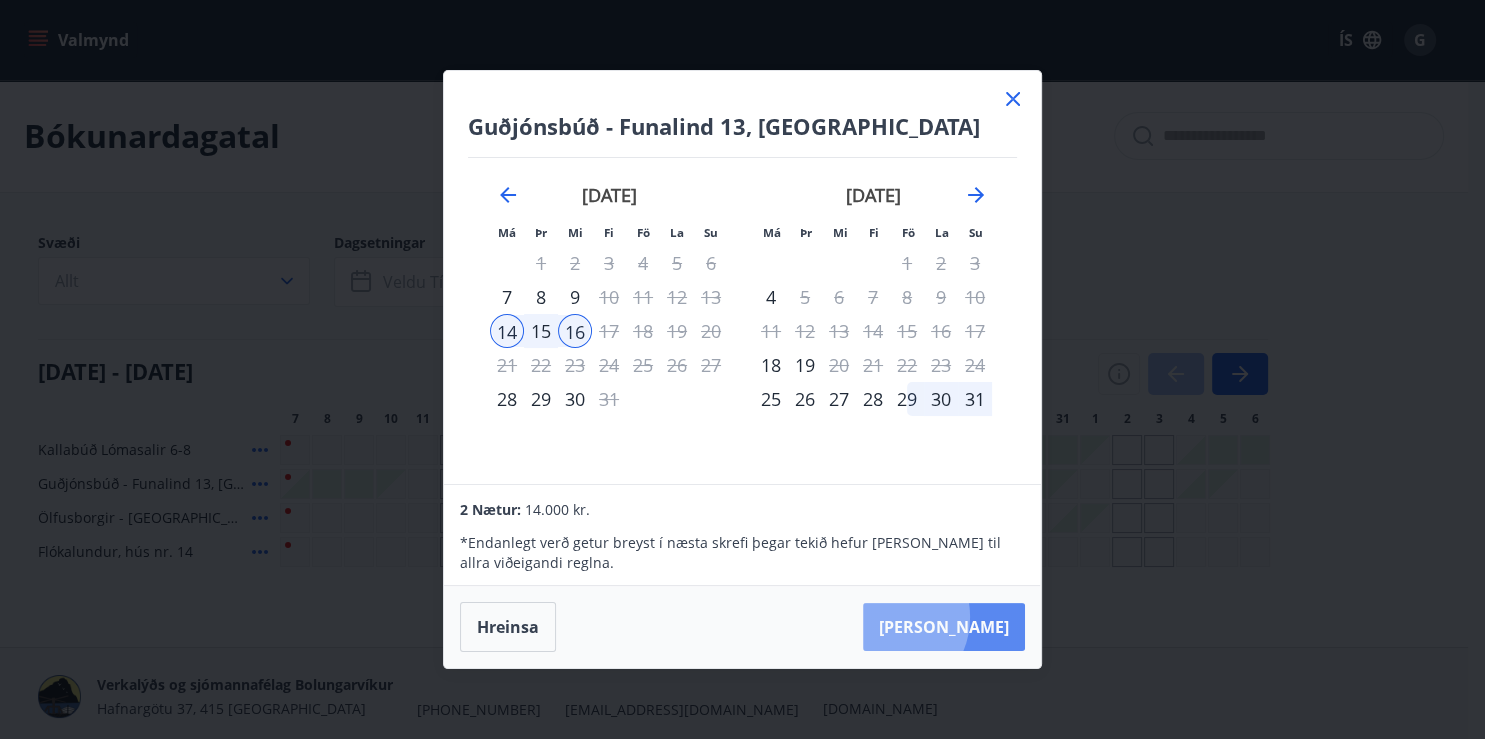 click on "[PERSON_NAME]" at bounding box center (944, 627) 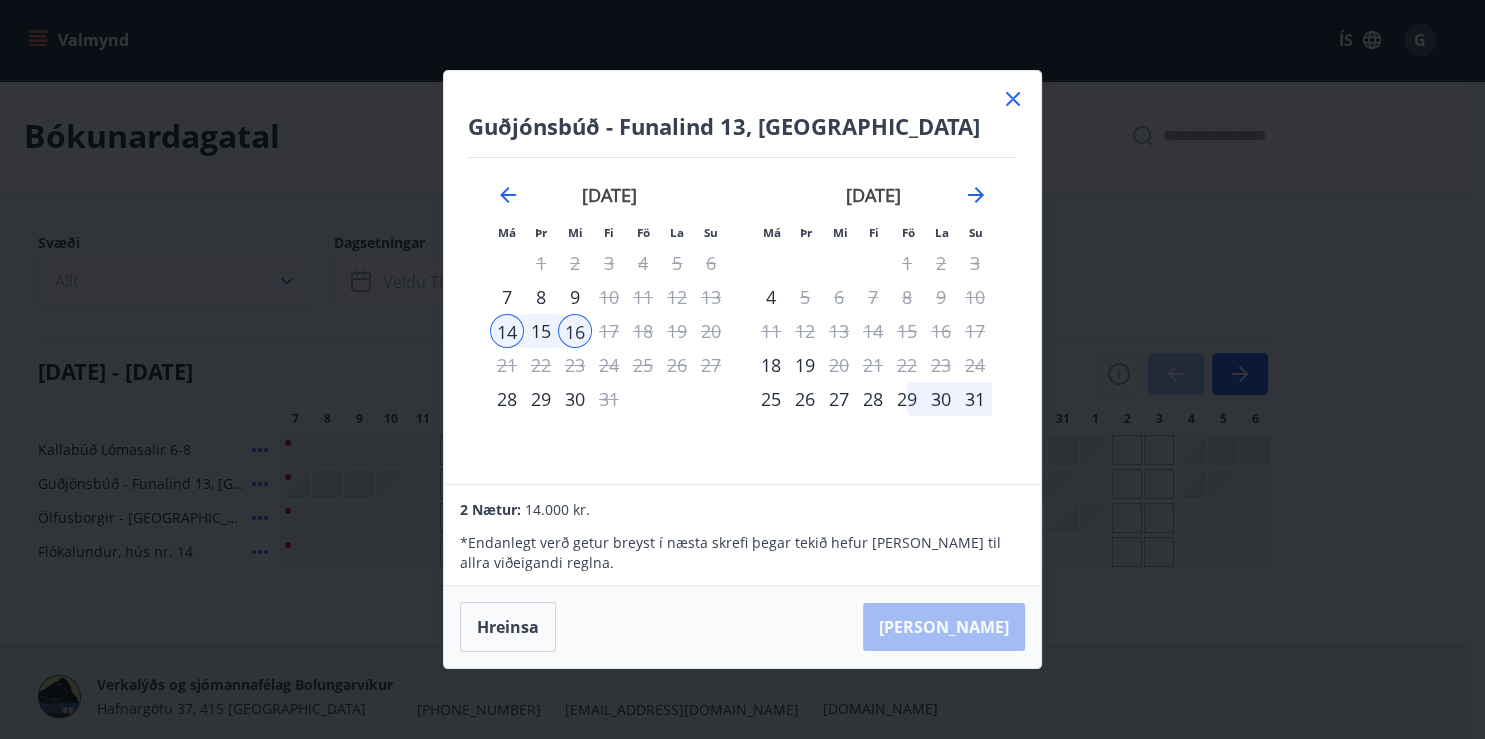 click 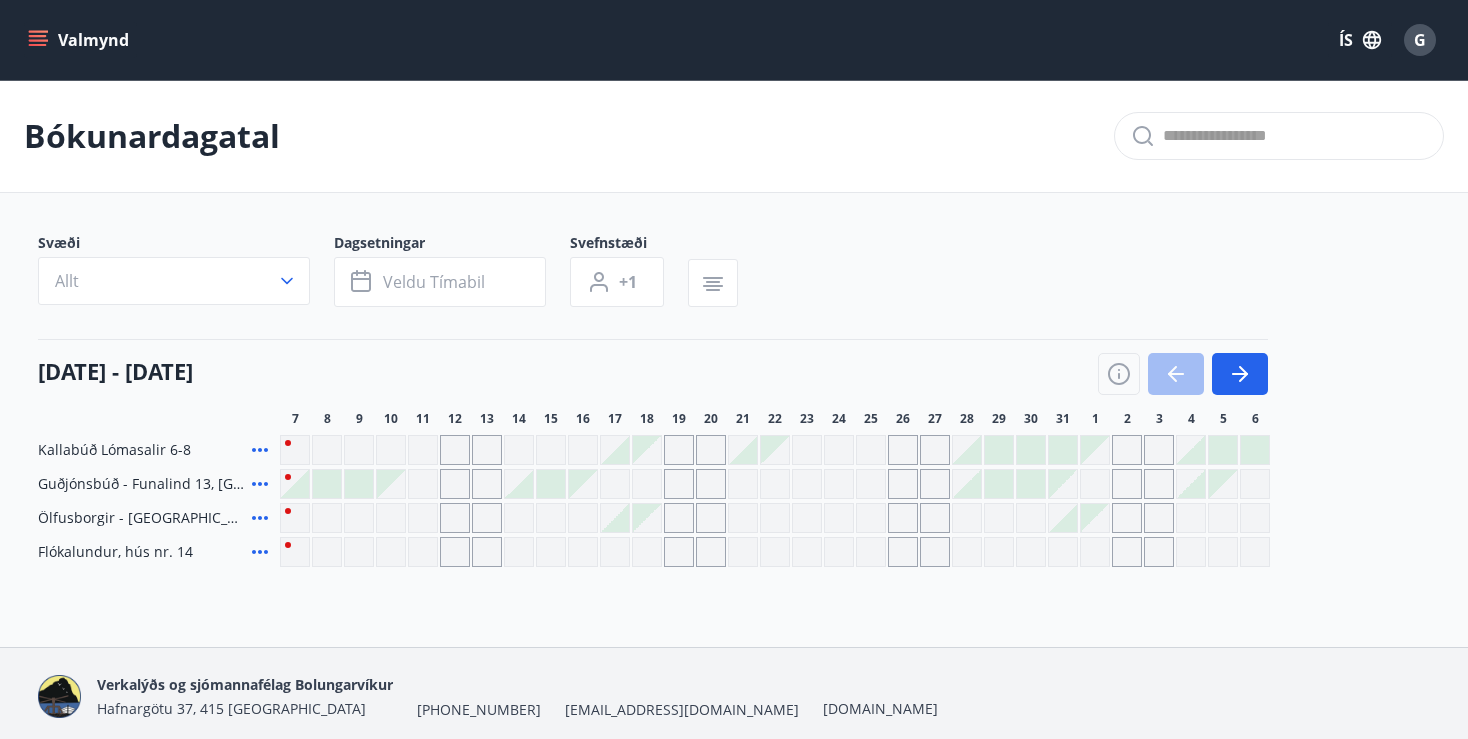 click on "Svæði Allt Dagsetningar Veldu tímabil Svefnstæði +1 [DATE] - [DATE] 7 8 9 10 11 12 13 14 15 16 17 18 19 20 21 22 23 24 25 26 27 28 29 30 31 1 2 3 4 5 6 Kallabúð Lómasalir 6-8 Guðjónsbúð - Funalind 13, Kópavogi Ölfusborgir - Hveragerði Flókalundur, hús nr. 14" at bounding box center (734, 400) 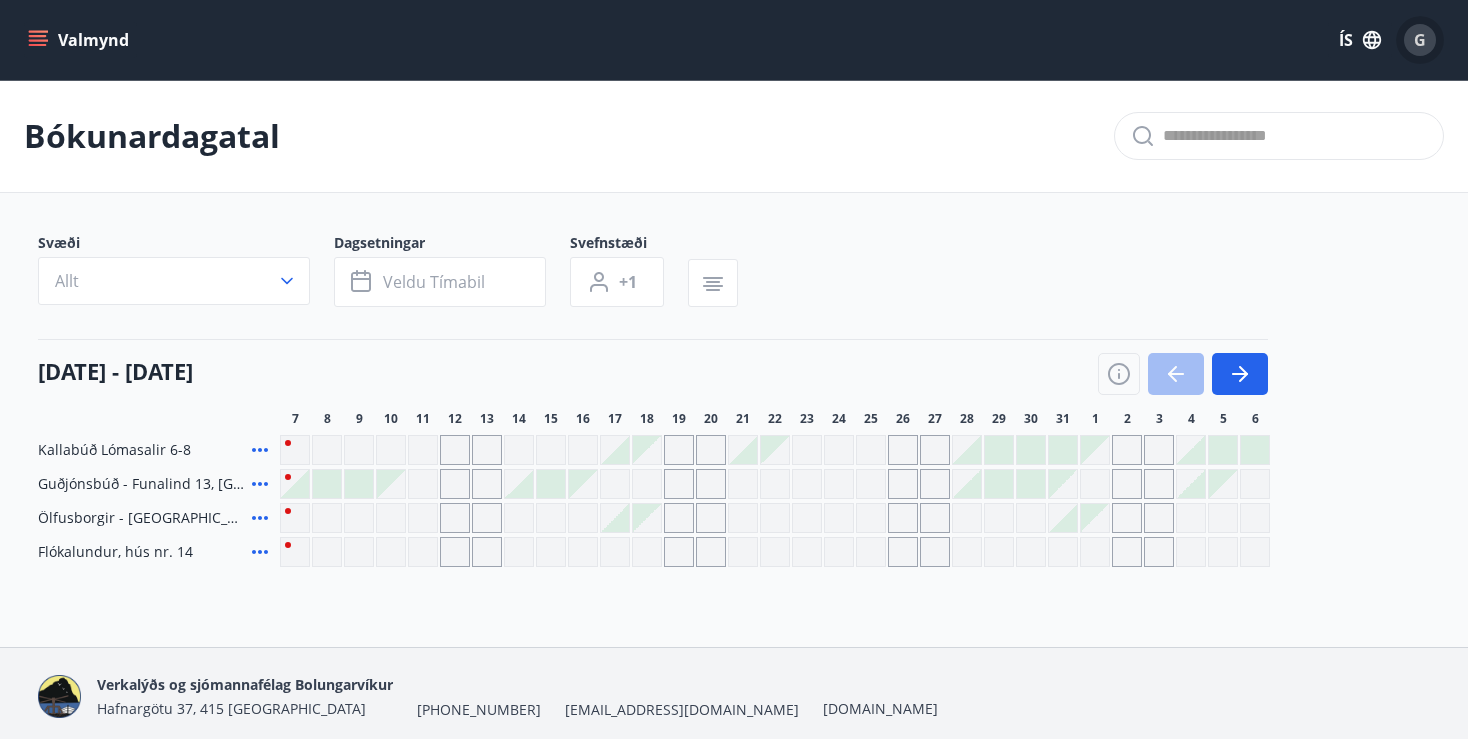 click on "G" at bounding box center [1420, 40] 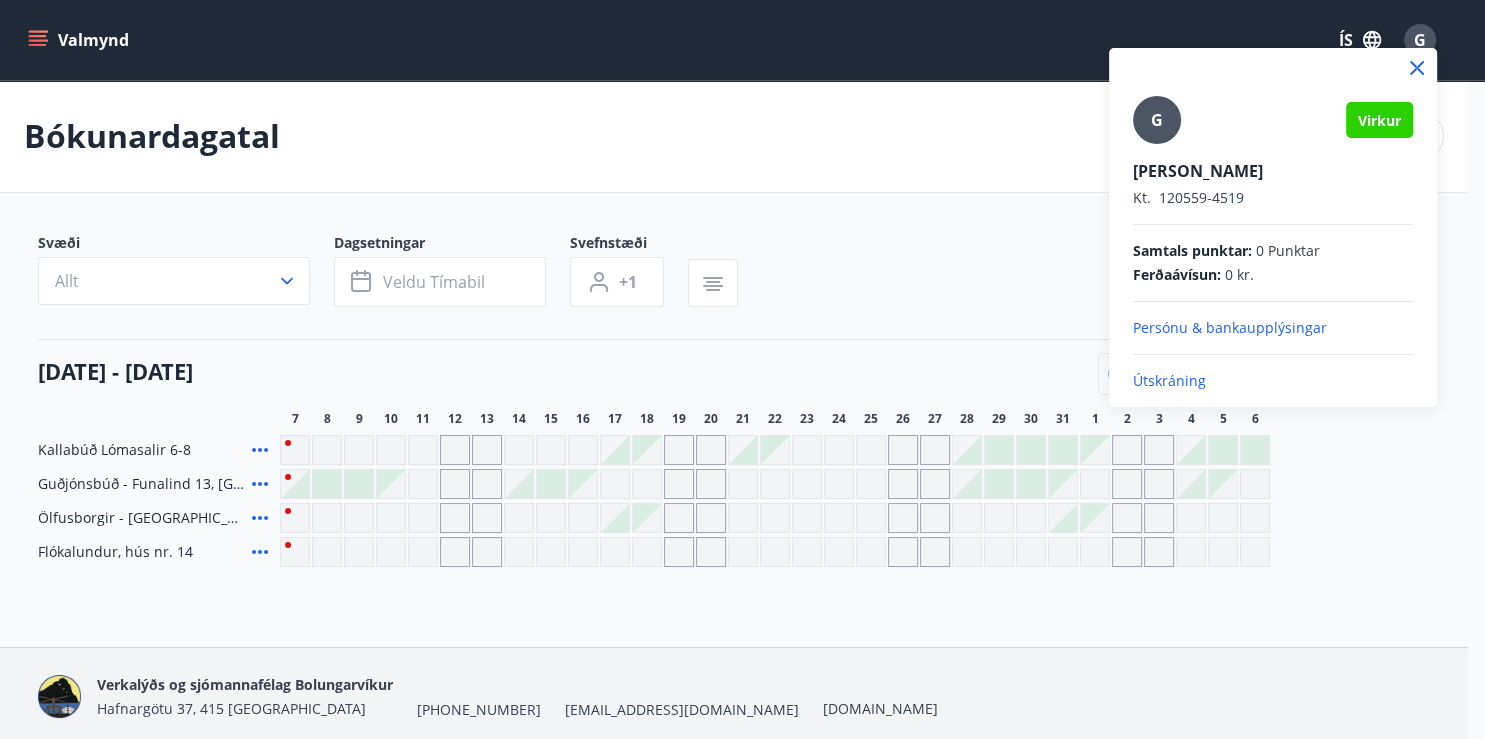 click on "Útskráning" at bounding box center (1273, 381) 